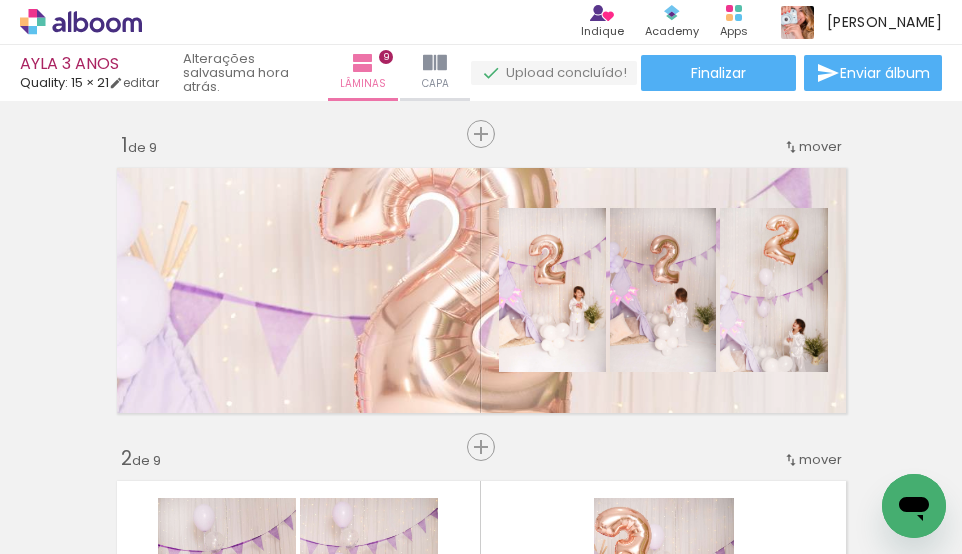 scroll, scrollTop: 0, scrollLeft: 0, axis: both 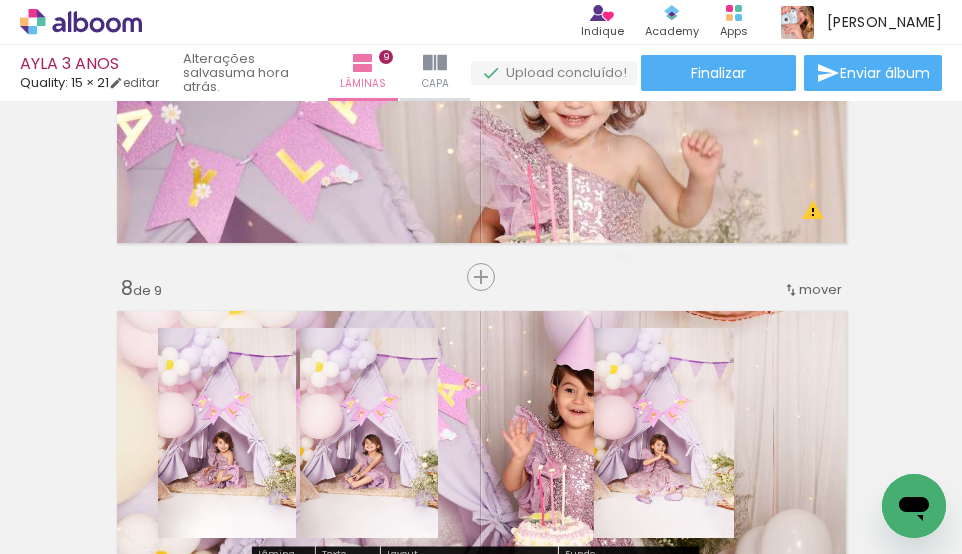 click at bounding box center (481, 433) 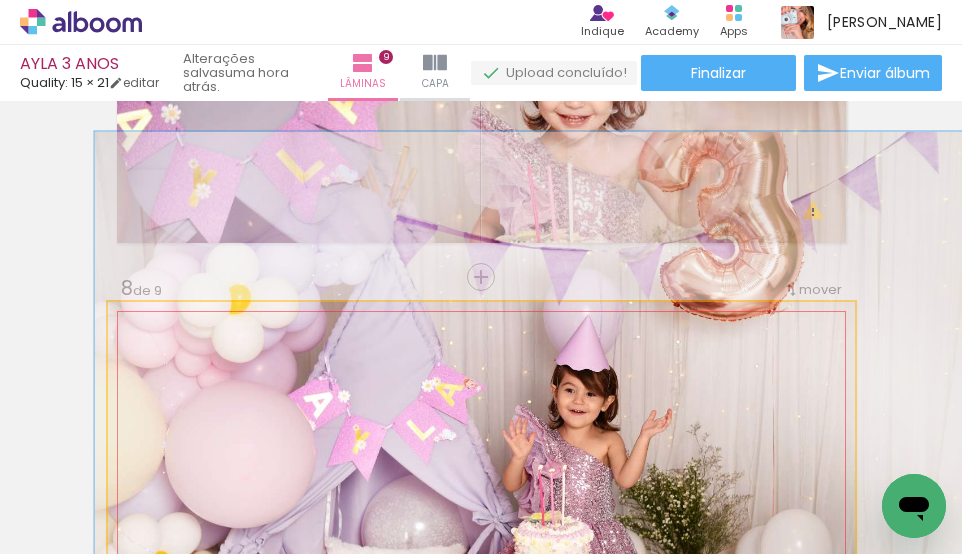 click 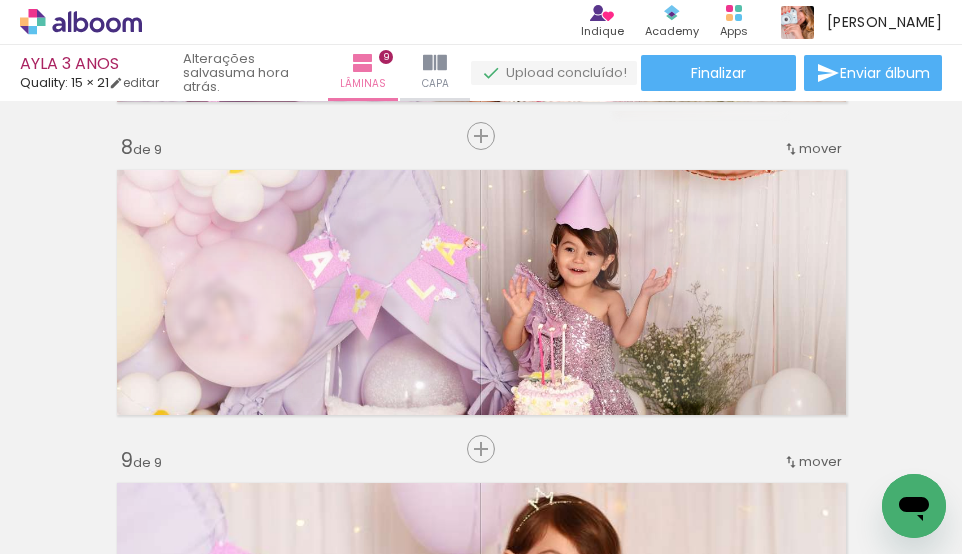 scroll, scrollTop: 2148, scrollLeft: 0, axis: vertical 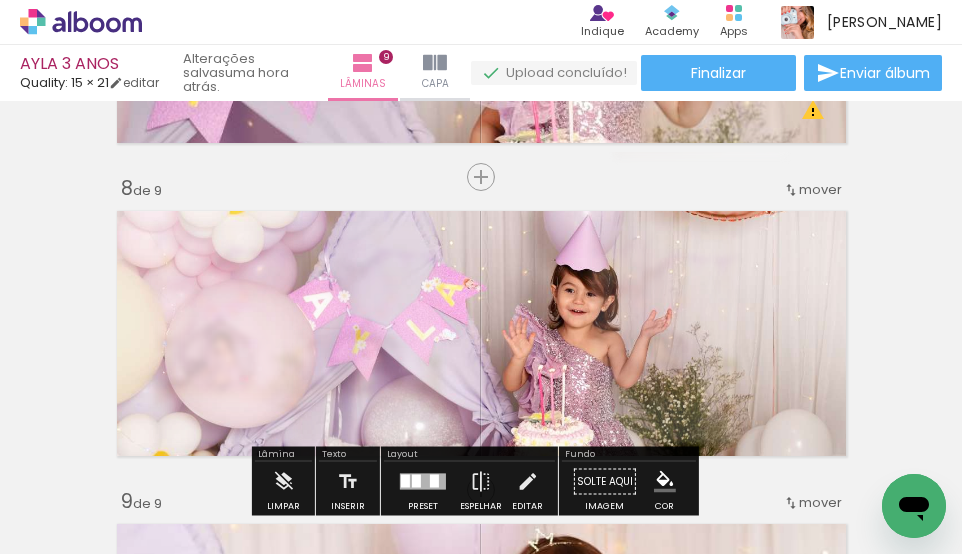 click 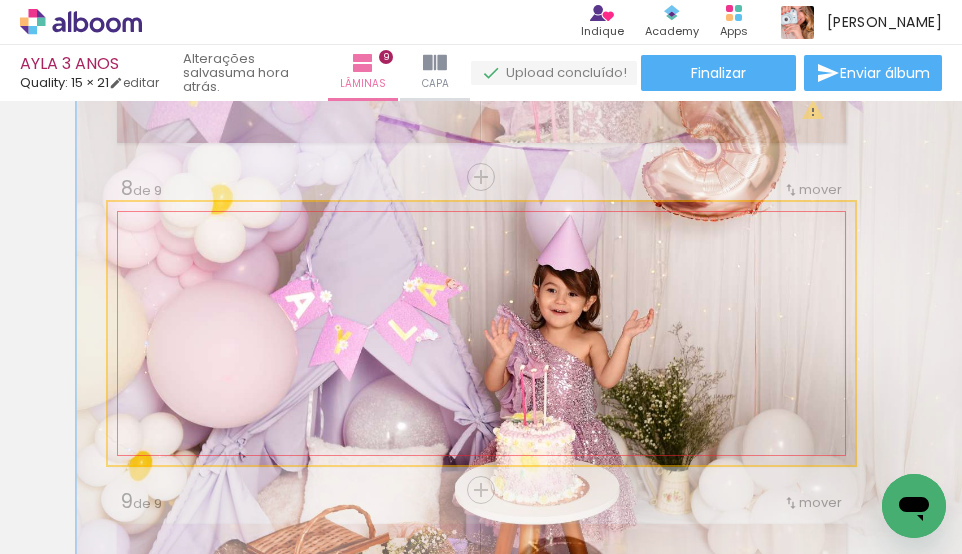 drag, startPoint x: 571, startPoint y: 368, endPoint x: 553, endPoint y: 368, distance: 18 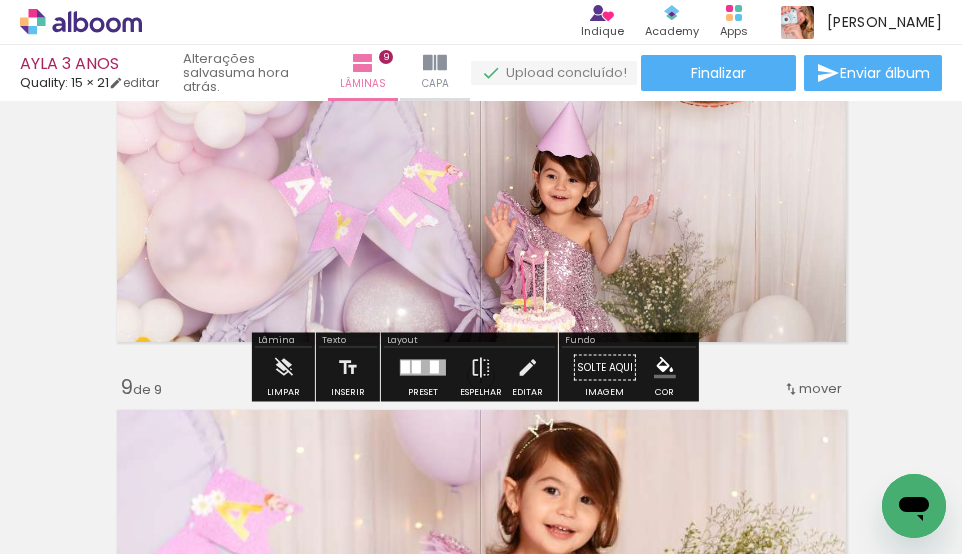 scroll, scrollTop: 2348, scrollLeft: 0, axis: vertical 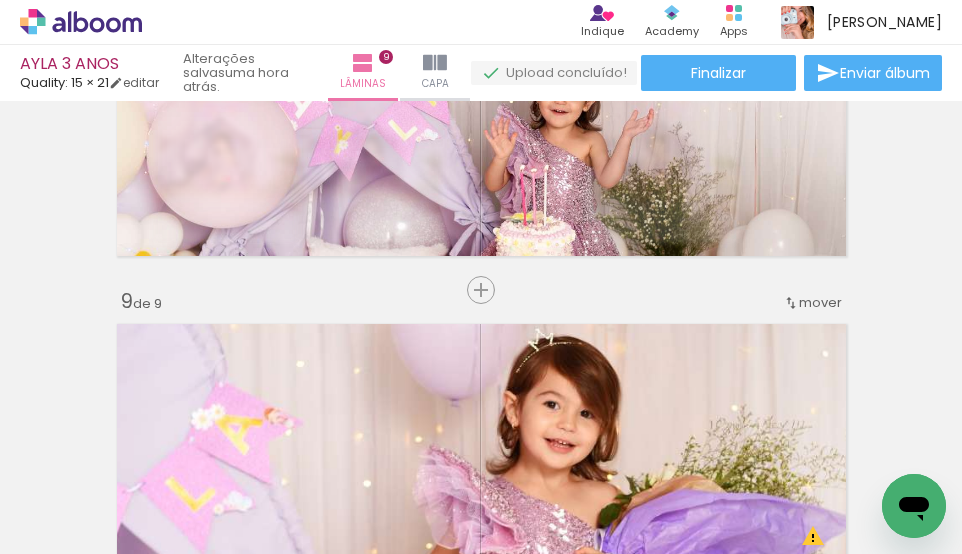 click 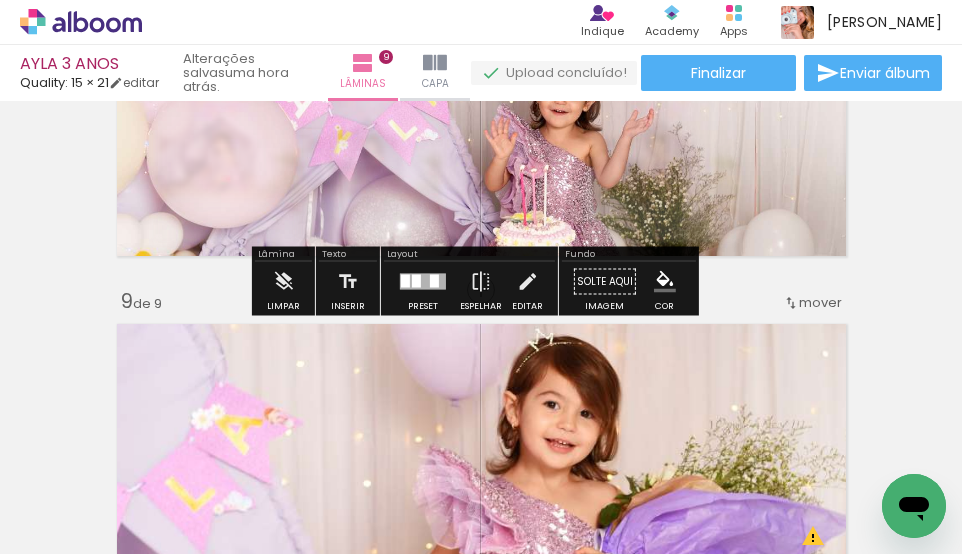 click 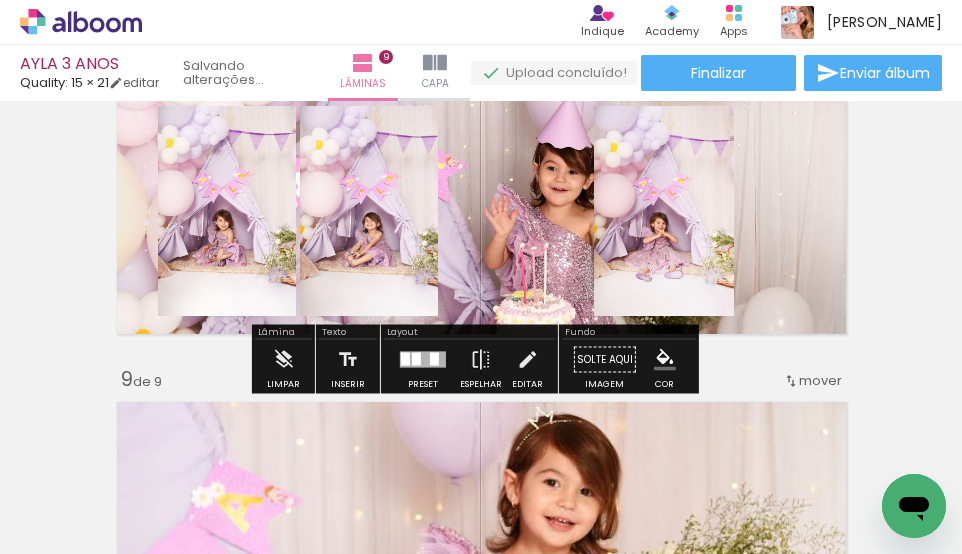 scroll, scrollTop: 2248, scrollLeft: 0, axis: vertical 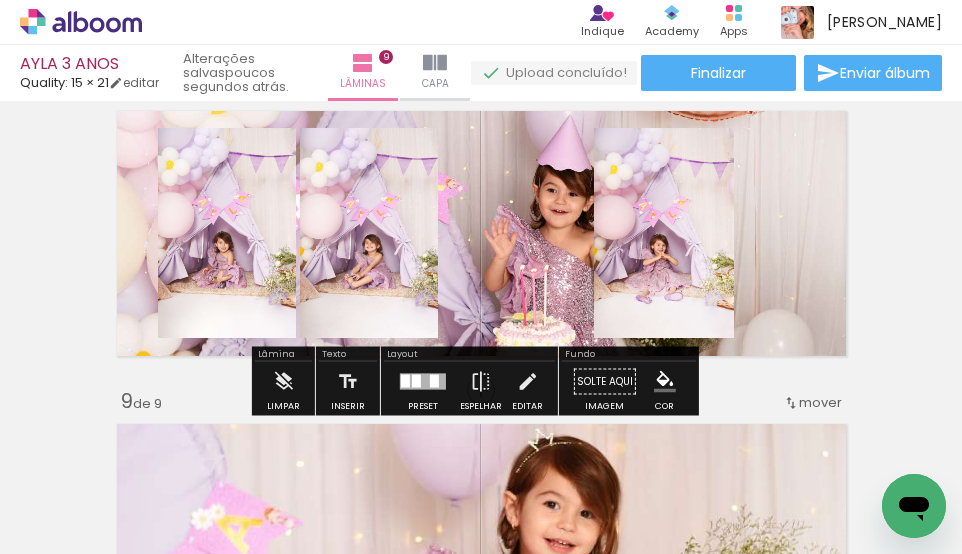 click 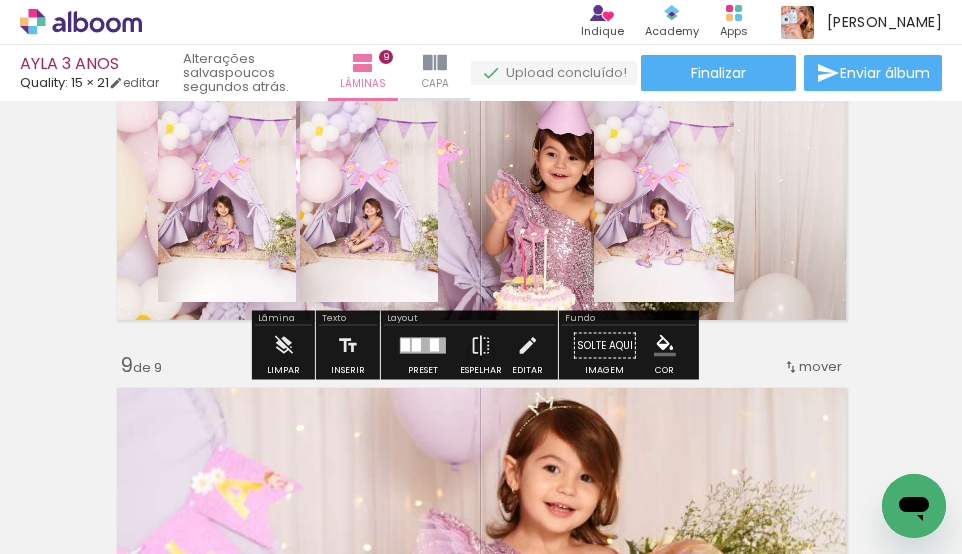 scroll, scrollTop: 2348, scrollLeft: 0, axis: vertical 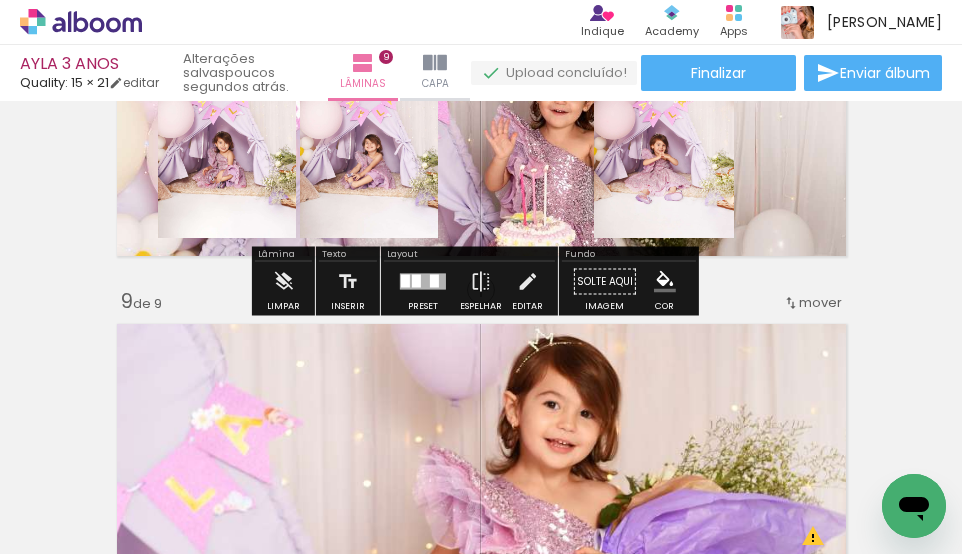 click at bounding box center (405, 281) 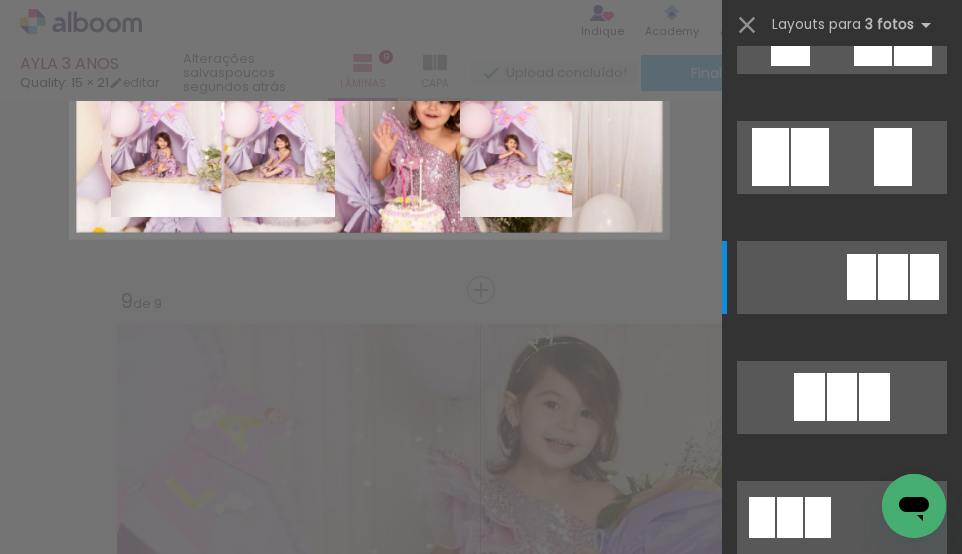 scroll, scrollTop: 360, scrollLeft: 0, axis: vertical 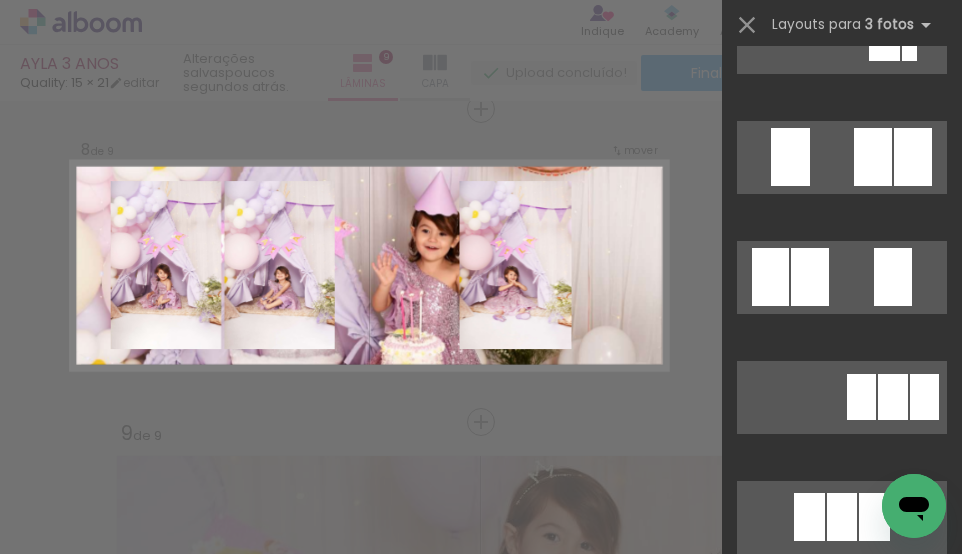 click at bounding box center [842, 166] 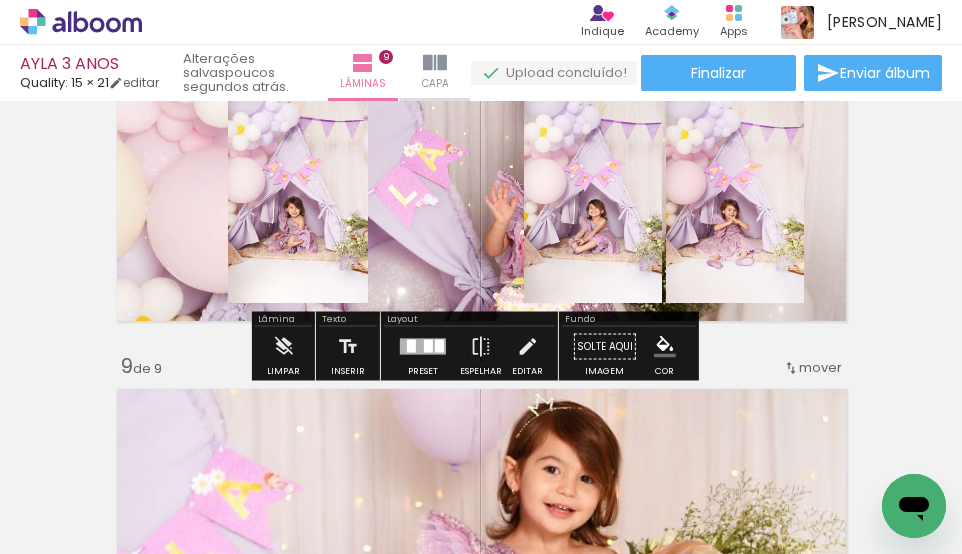scroll, scrollTop: 2316, scrollLeft: 0, axis: vertical 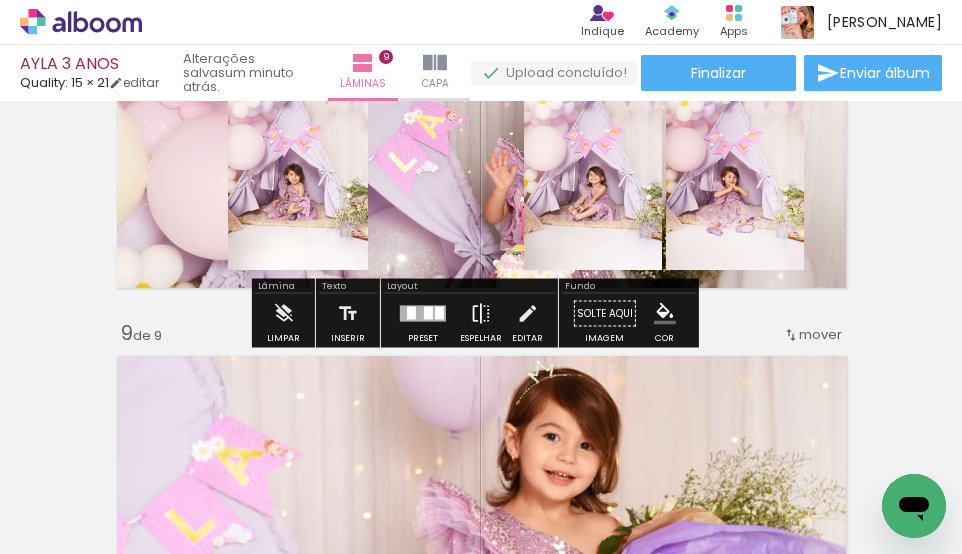 click on "Espelhar" at bounding box center [481, 319] 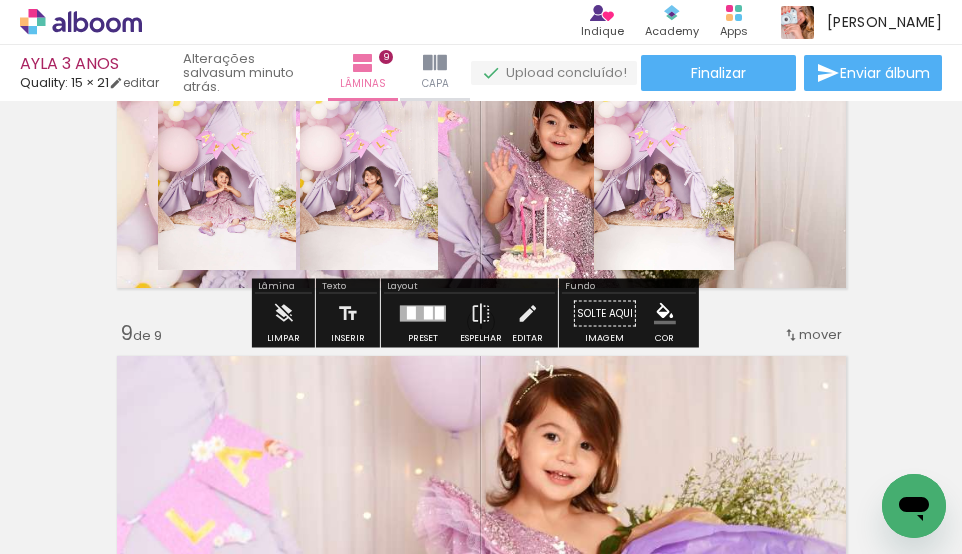 scroll, scrollTop: 2216, scrollLeft: 0, axis: vertical 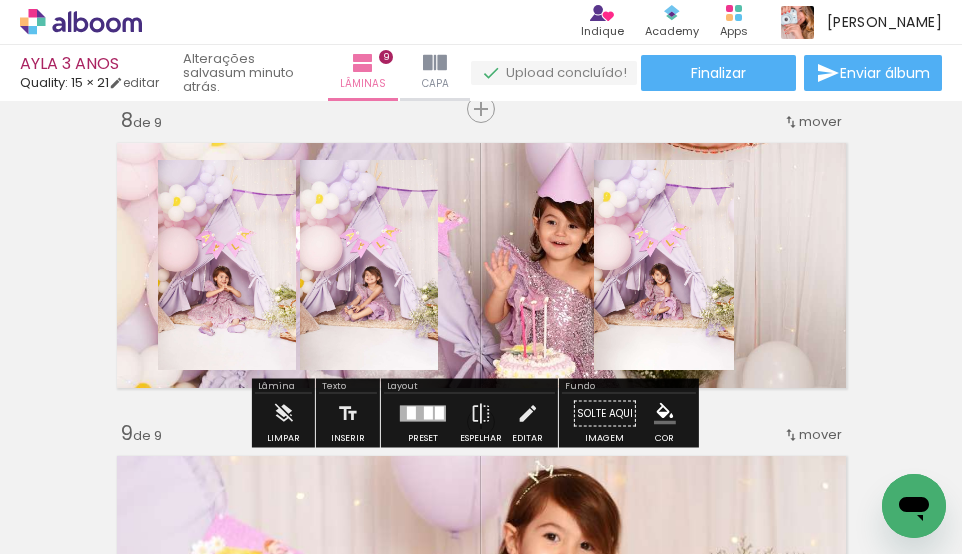 click 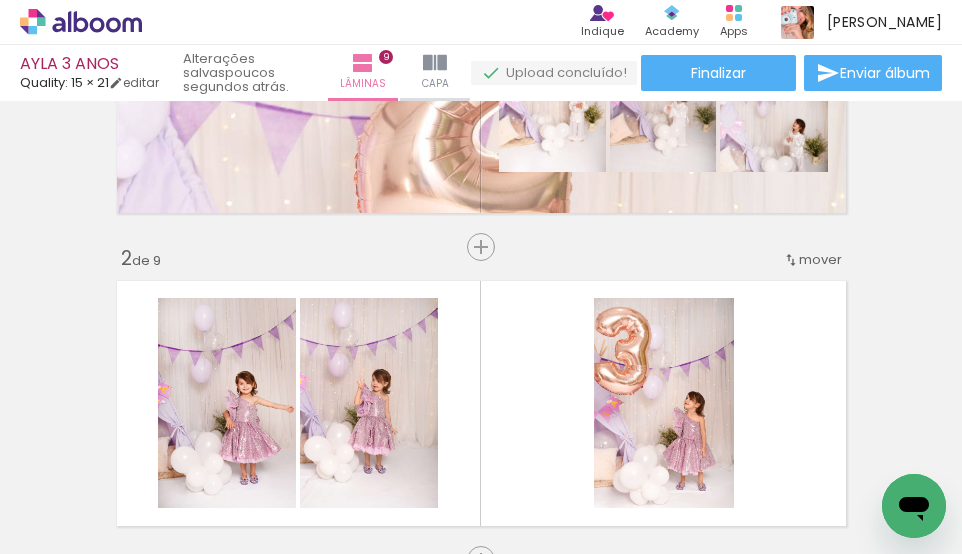 scroll, scrollTop: 0, scrollLeft: 0, axis: both 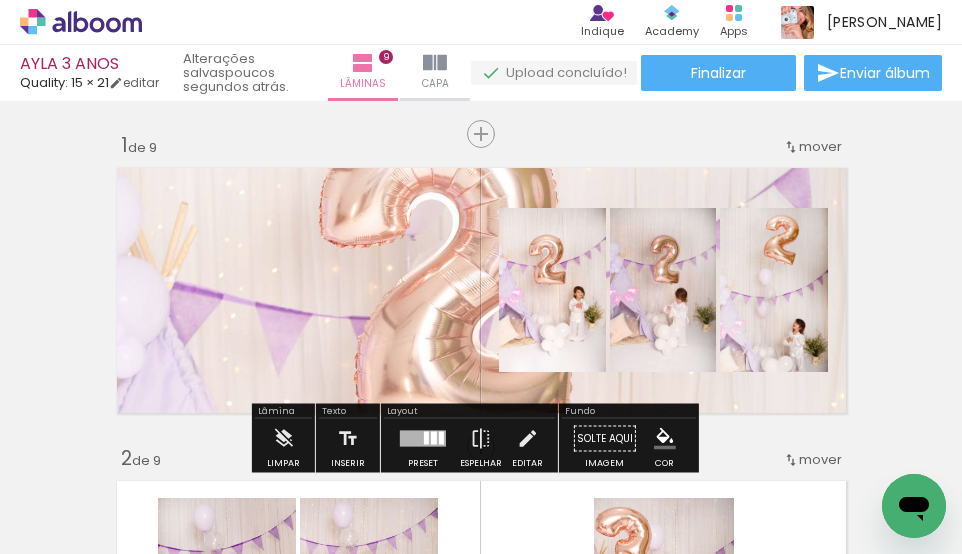 click 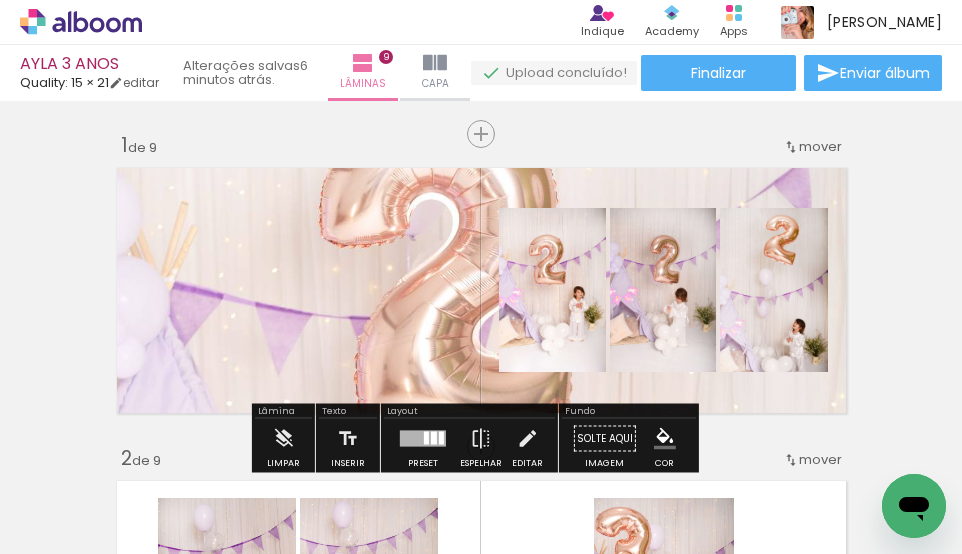 click at bounding box center (517, 229) 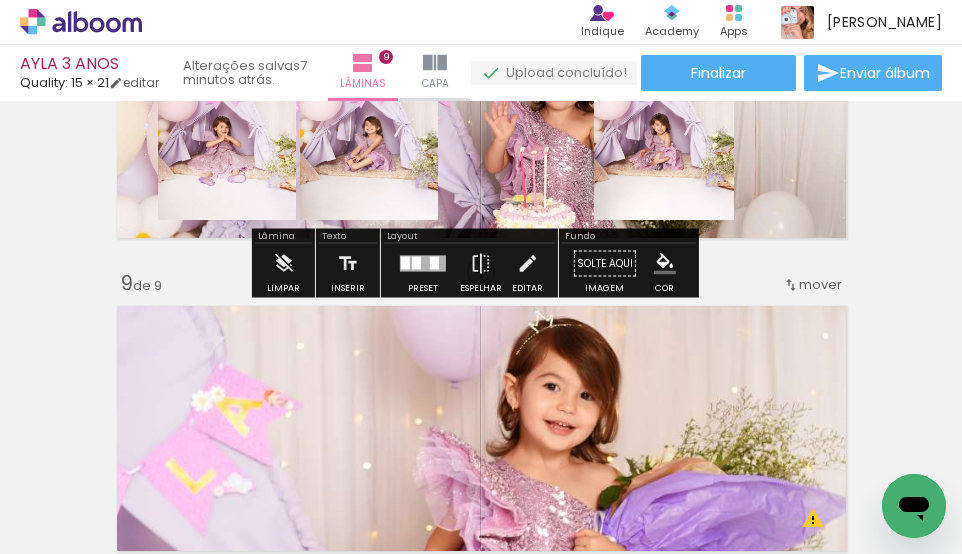 scroll, scrollTop: 2400, scrollLeft: 0, axis: vertical 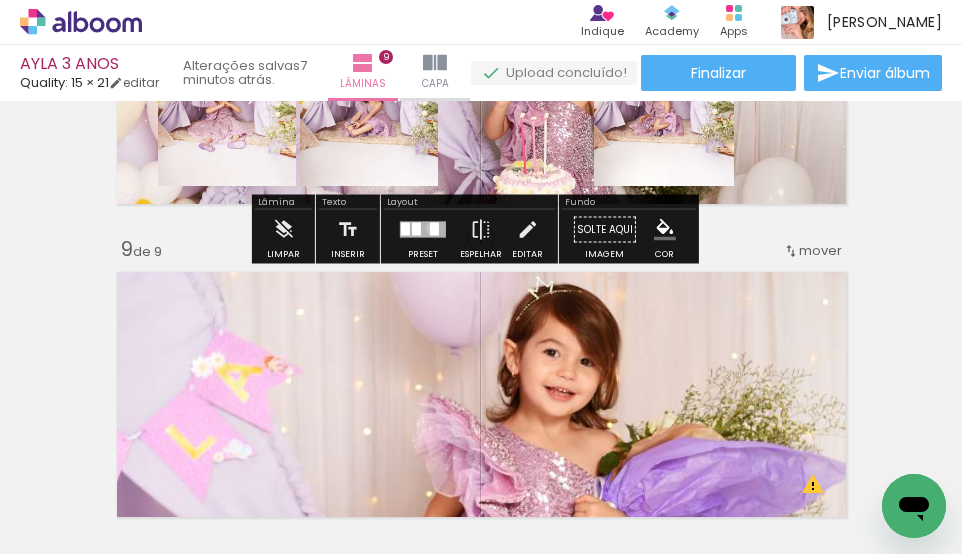 click at bounding box center (434, 229) 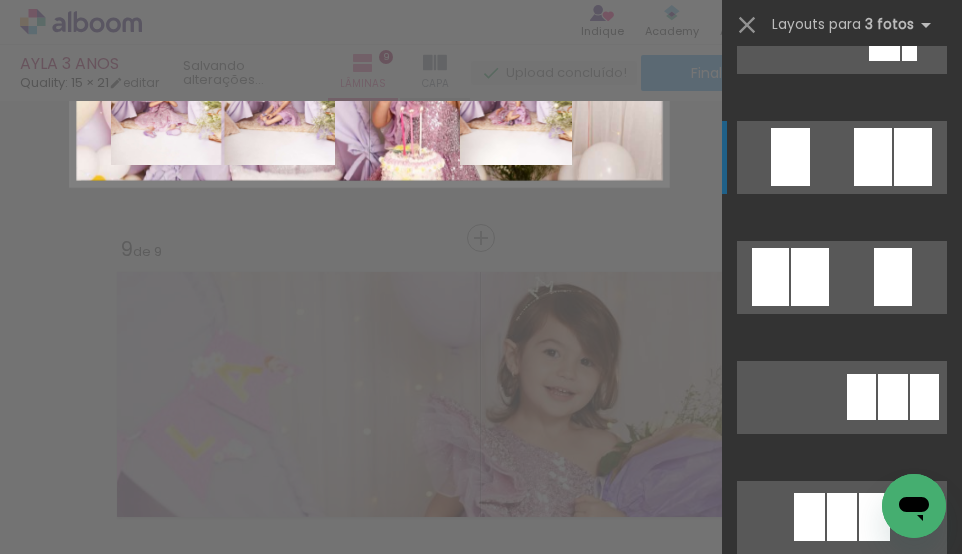 scroll, scrollTop: 720, scrollLeft: 0, axis: vertical 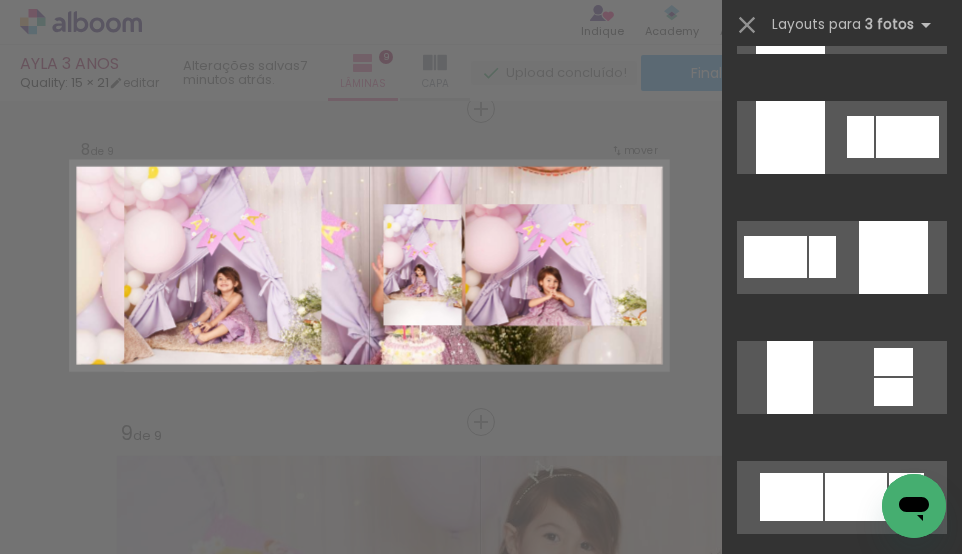 click at bounding box center [481, 50] 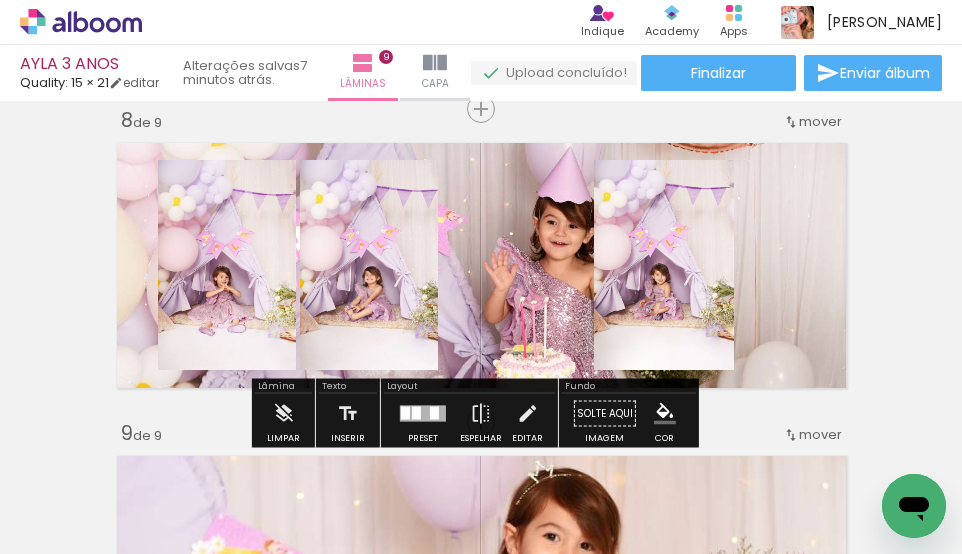 drag, startPoint x: 551, startPoint y: 344, endPoint x: 526, endPoint y: 340, distance: 25.317978 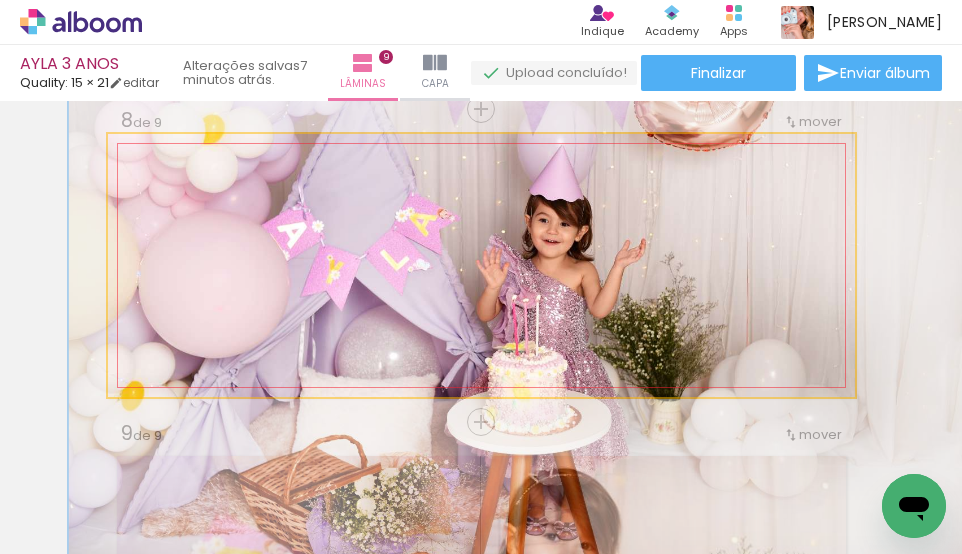 click 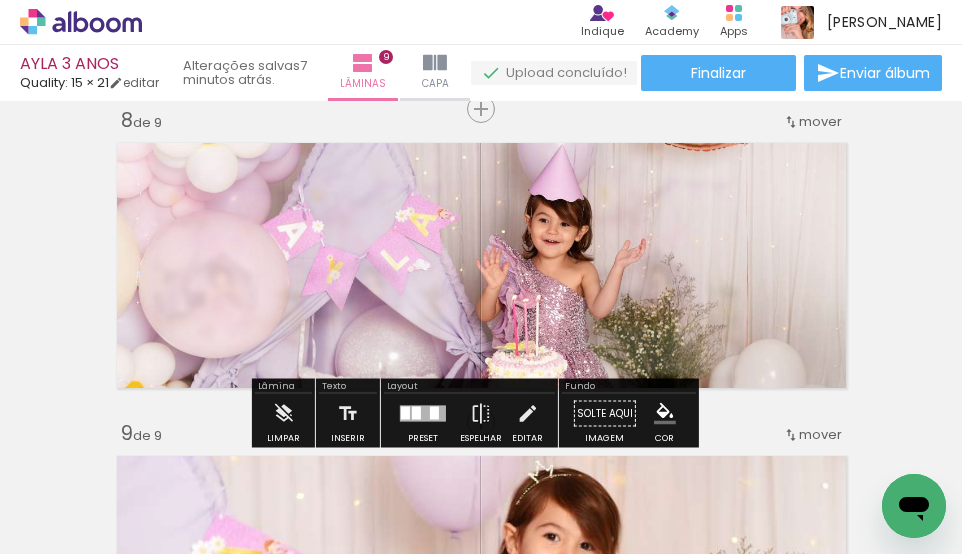 click on "Inserir lâmina 1  de 9  Inserir lâmina 2  de 9  Inserir lâmina 3  de 9  Inserir lâmina 4  de 9  Inserir lâmina 5  de 9  Inserir lâmina 6  de 9  Inserir lâmina 7  de 9  Inserir lâmina 8  de 9  Inserir lâmina 9  de 9 O Designbox precisará aumentar a sua imagem em 151% para exportar para impressão. O Designbox precisará aumentar a sua imagem em 154% para exportar para impressão." at bounding box center (481, -543) 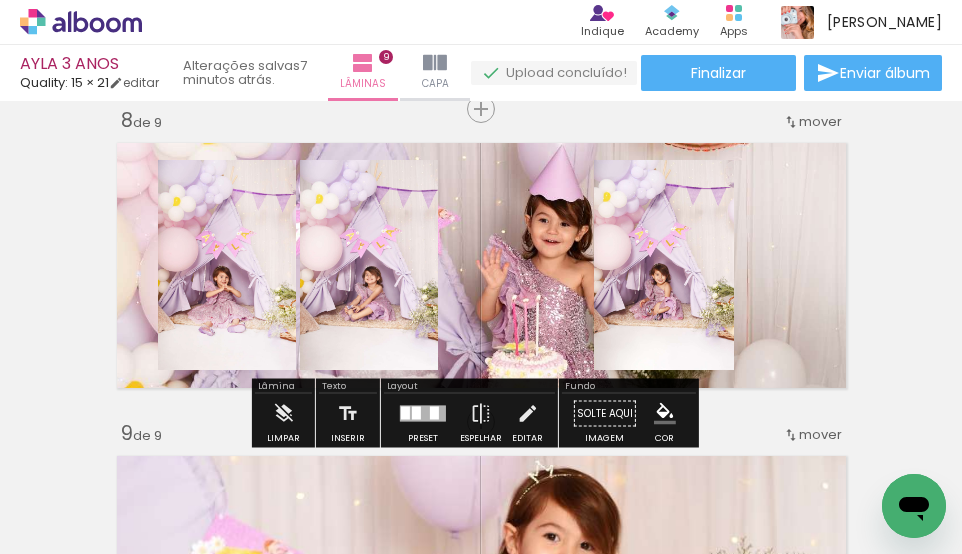 click on "Layout" at bounding box center (469, 388) 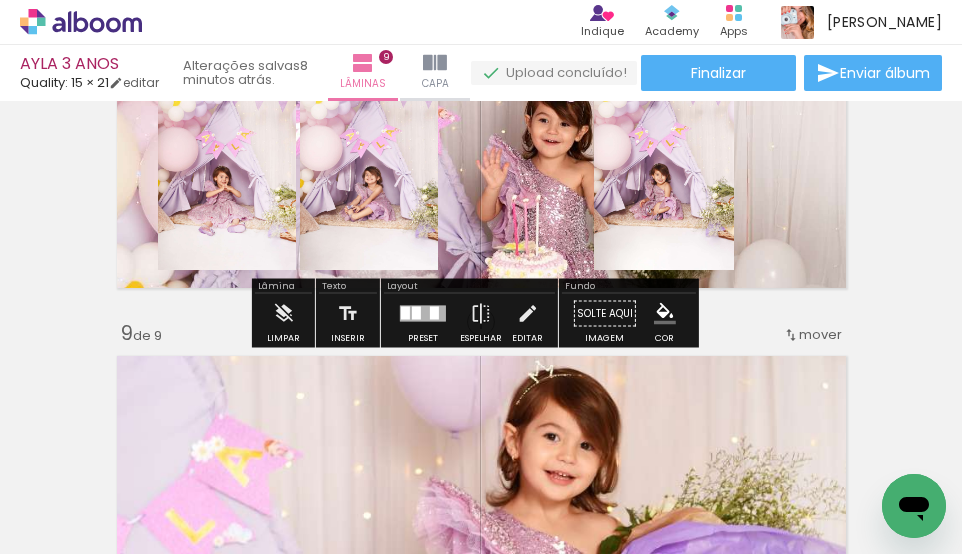 scroll, scrollTop: 2216, scrollLeft: 0, axis: vertical 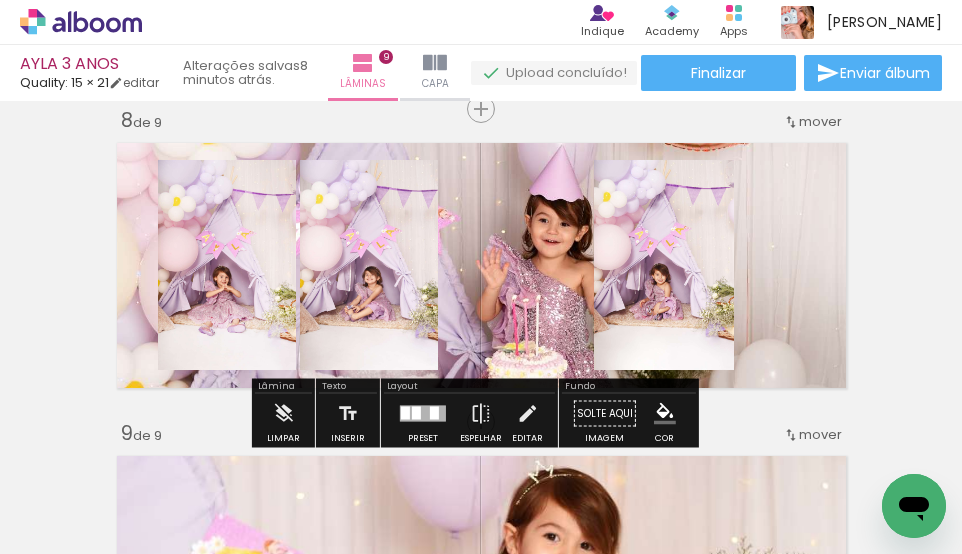 drag, startPoint x: 529, startPoint y: 281, endPoint x: 506, endPoint y: 278, distance: 23.194826 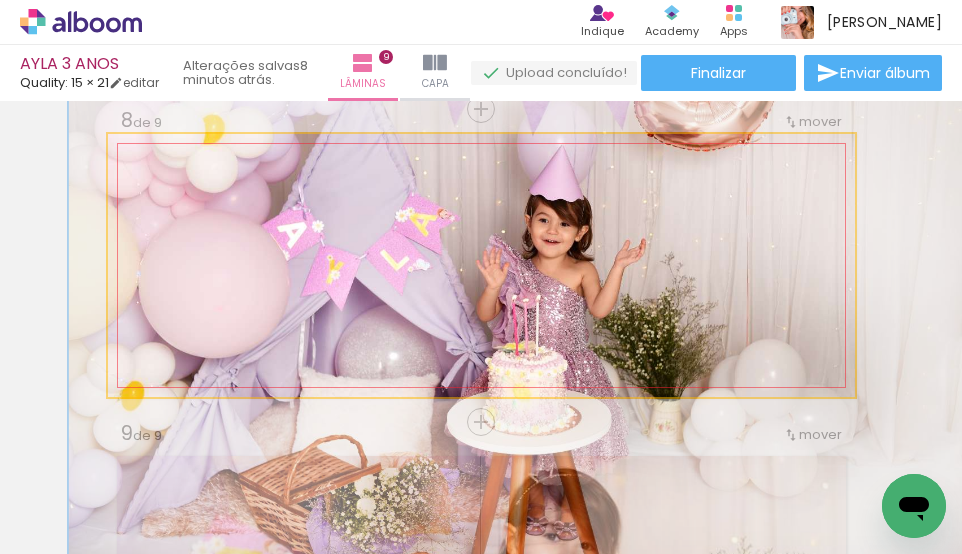 click 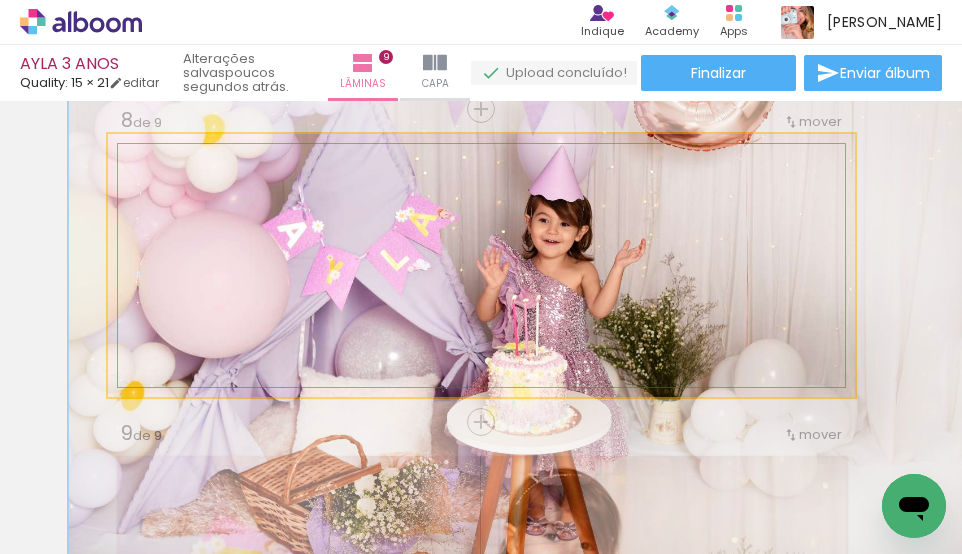 click 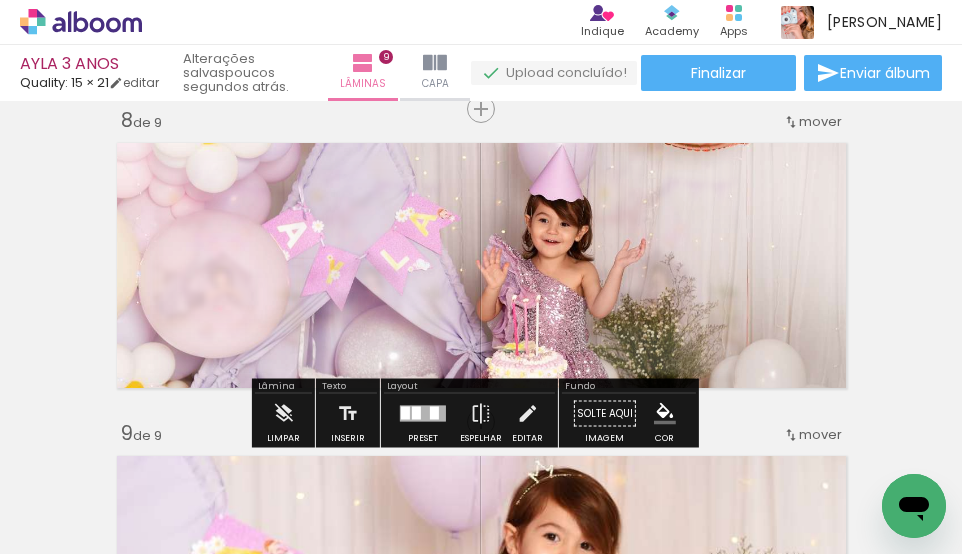 click on "Inserir lâmina 1  de 9  Inserir lâmina 2  de 9  Inserir lâmina 3  de 9  Inserir lâmina 4  de 9  Inserir lâmina 5  de 9  Inserir lâmina 6  de 9  Inserir lâmina 7  de 9  Inserir lâmina 8  de 9  Inserir lâmina 9  de 9 O Designbox precisará aumentar a sua imagem em 151% para exportar para impressão. O Designbox precisará aumentar a sua imagem em 154% para exportar para impressão." at bounding box center [481, -543] 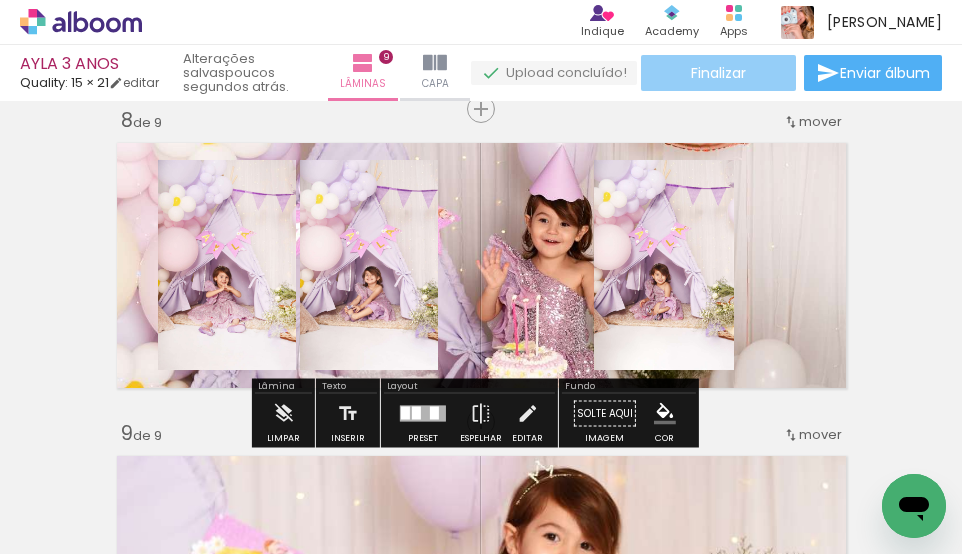 click on "Finalizar" 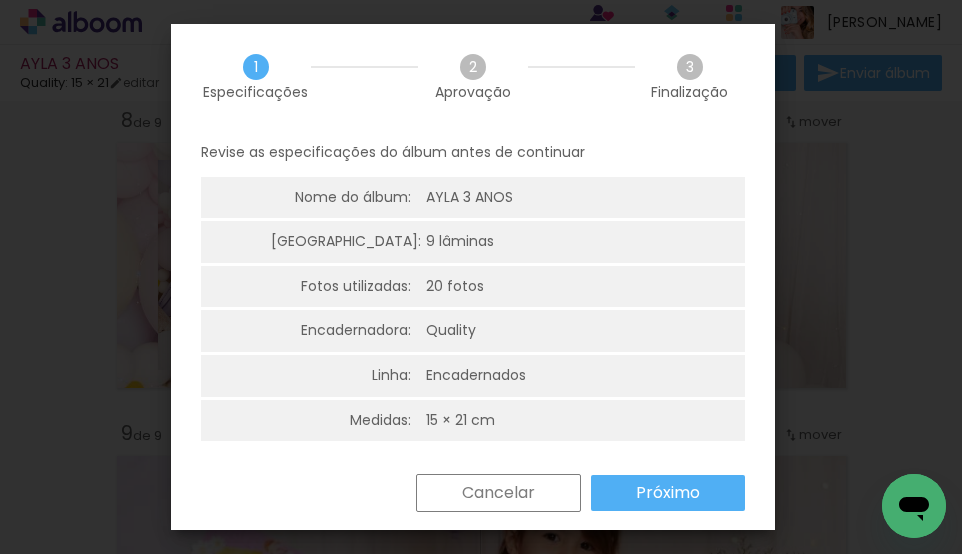 click on "Próximo" at bounding box center [668, 493] 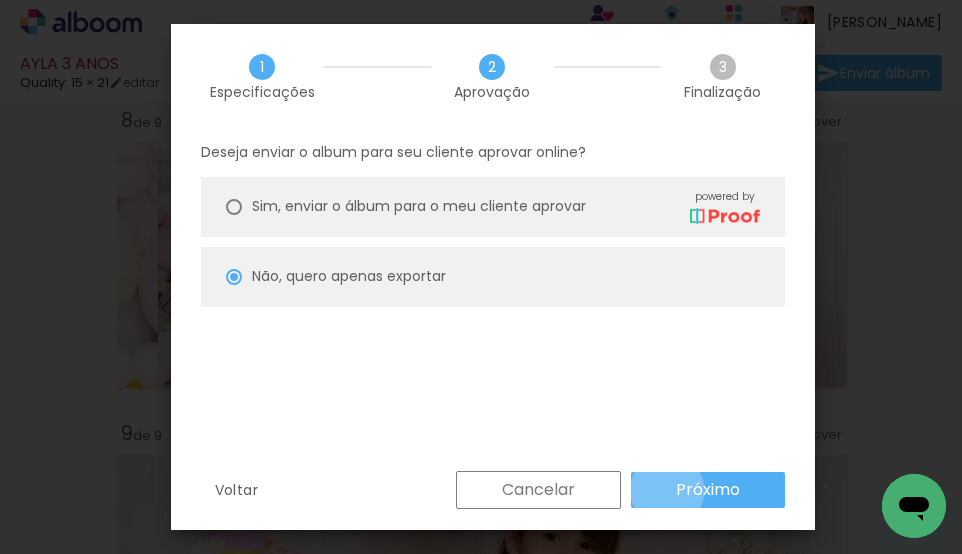 click on "Próximo" at bounding box center (708, 490) 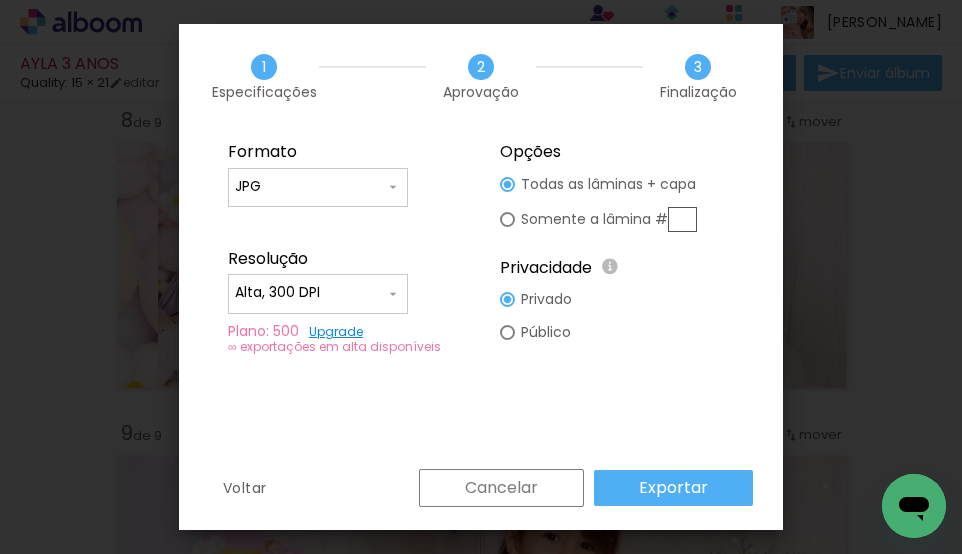 click at bounding box center (682, 219) 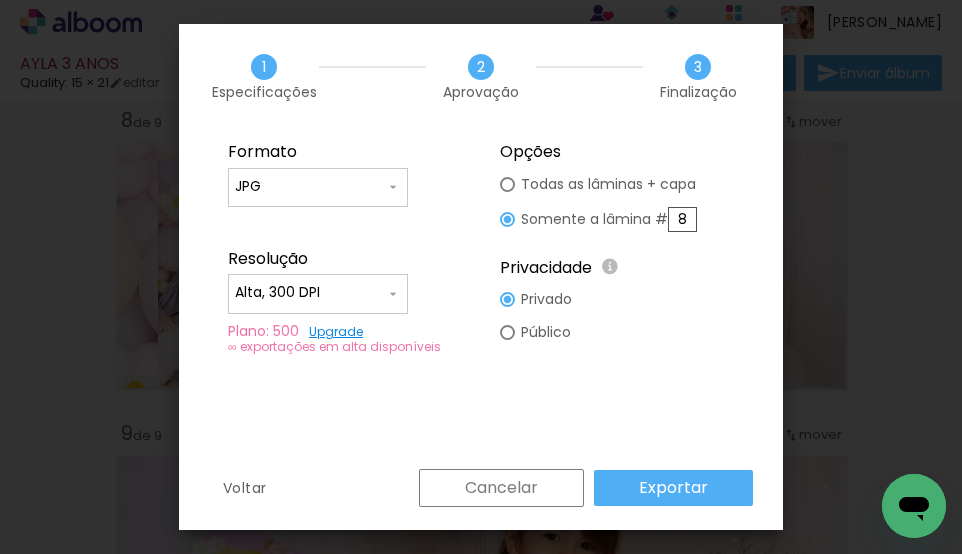 type on "8" 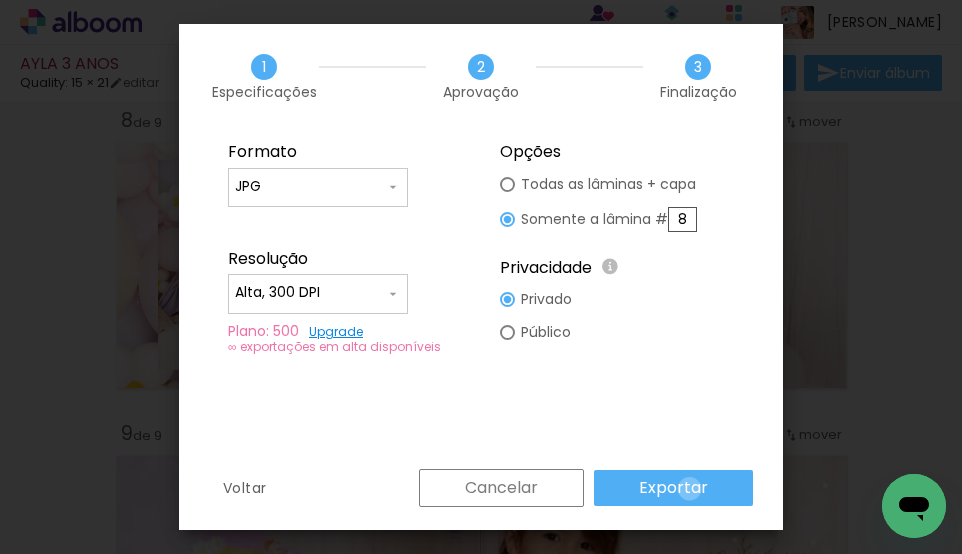 click on "Exportar" at bounding box center (0, 0) 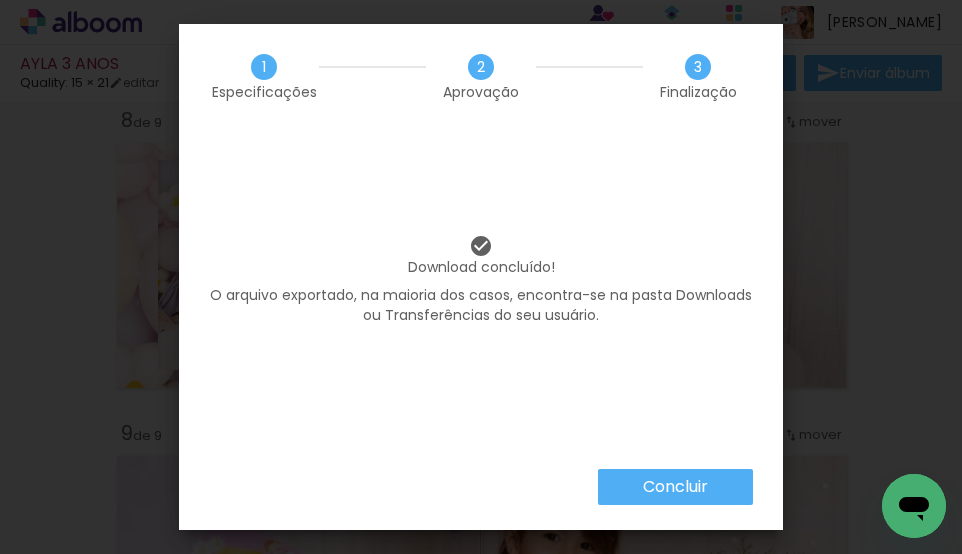 drag, startPoint x: 357, startPoint y: 393, endPoint x: 443, endPoint y: 367, distance: 89.84431 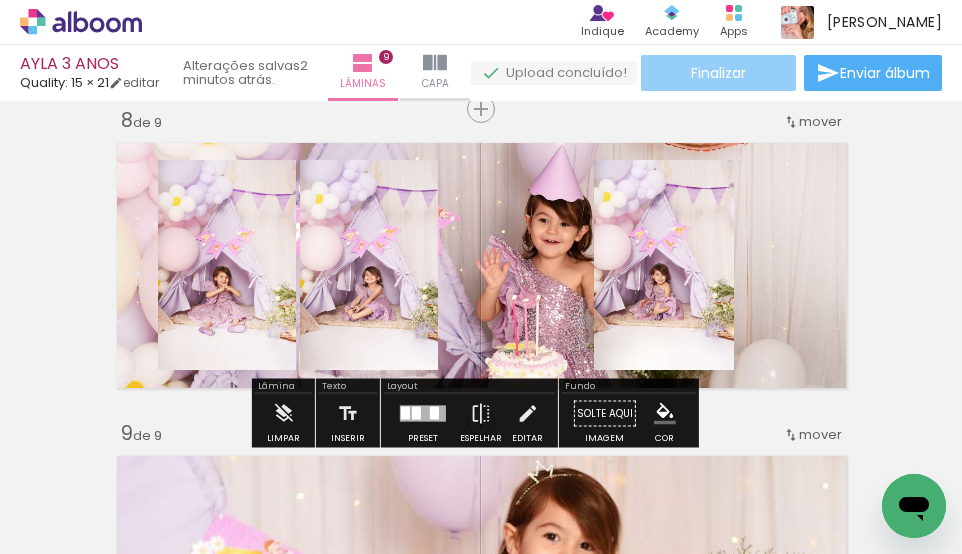 click on "Finalizar" 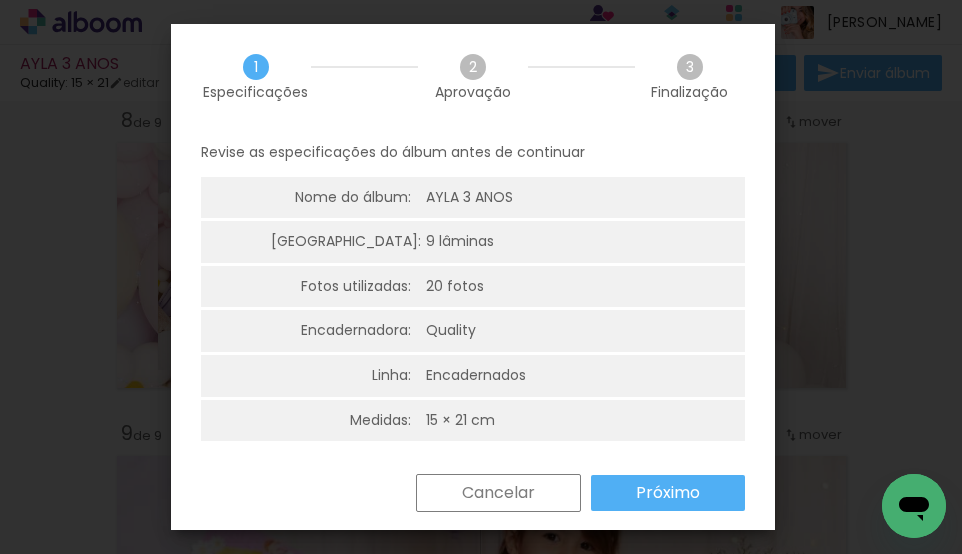 click on "Próximo" at bounding box center [0, 0] 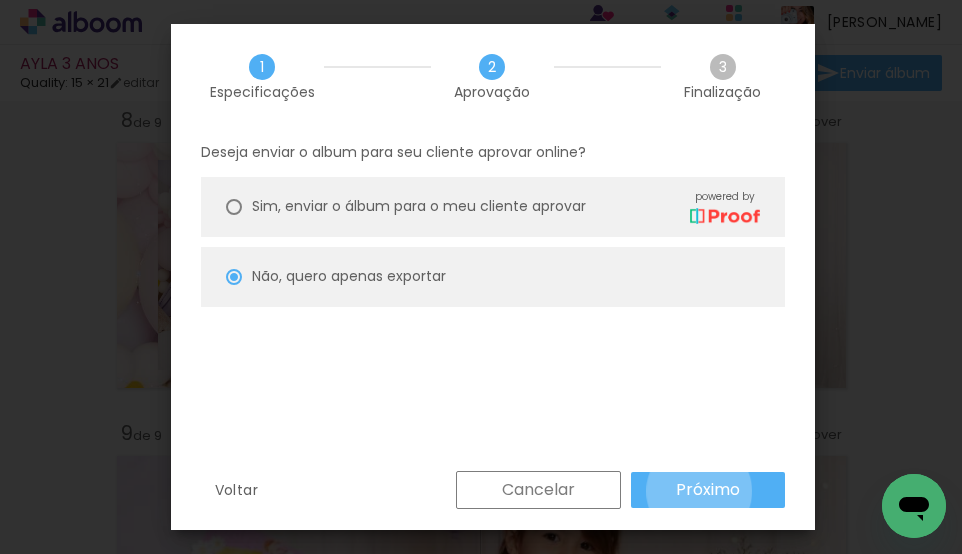 click on "Próximo" at bounding box center [0, 0] 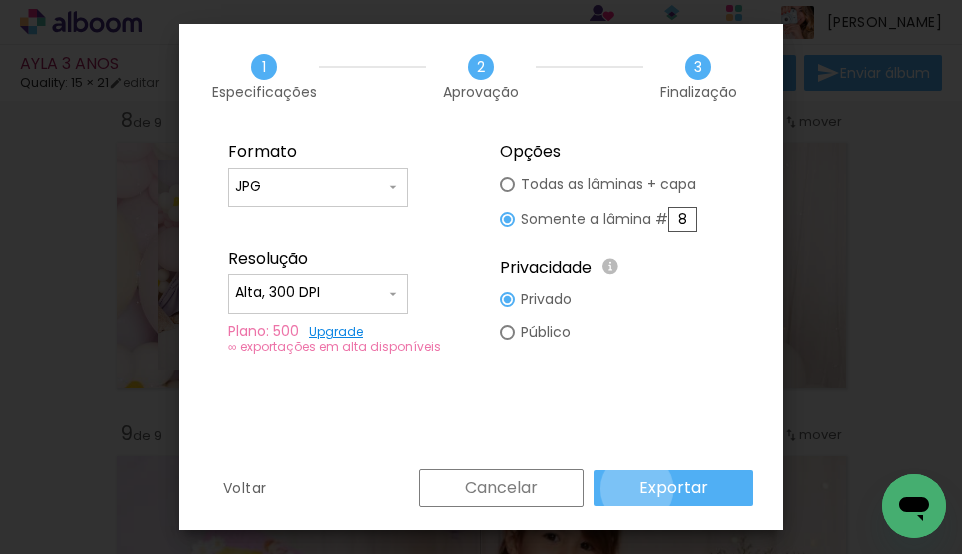 click on "Exportar" at bounding box center [673, 488] 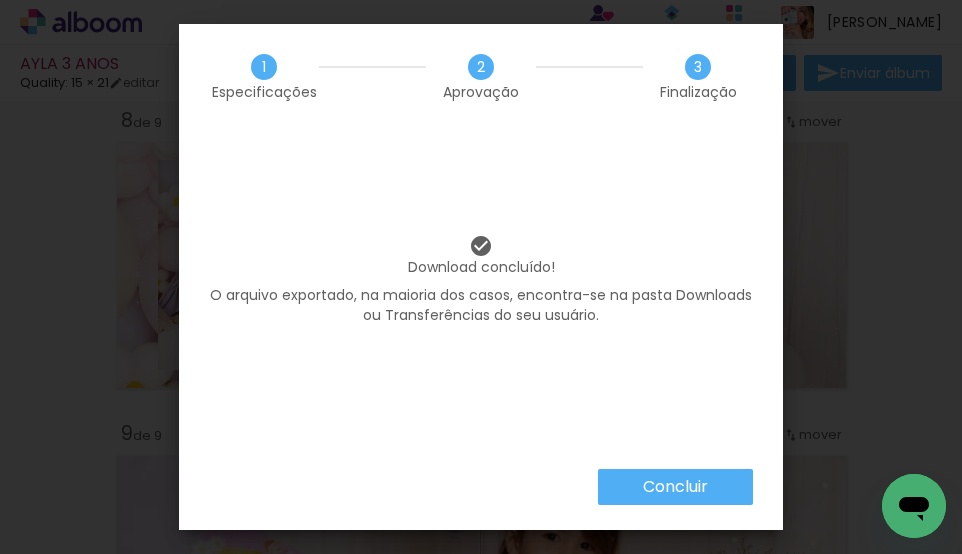 click on "Concluir" at bounding box center (675, 487) 